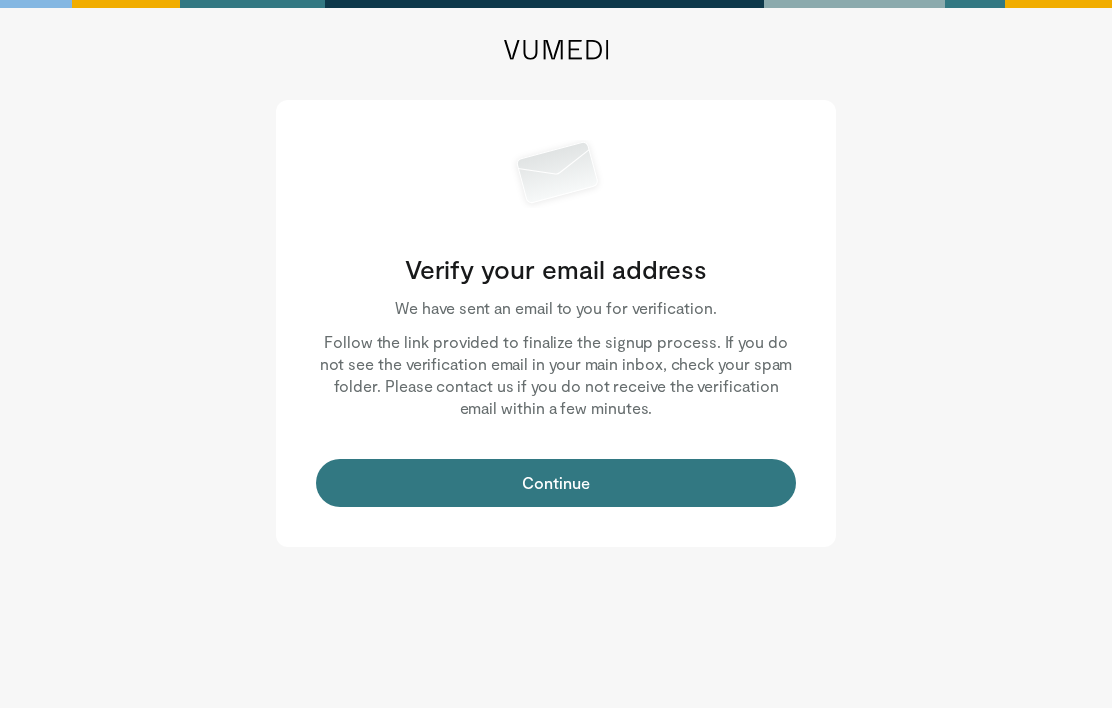 scroll, scrollTop: 0, scrollLeft: 0, axis: both 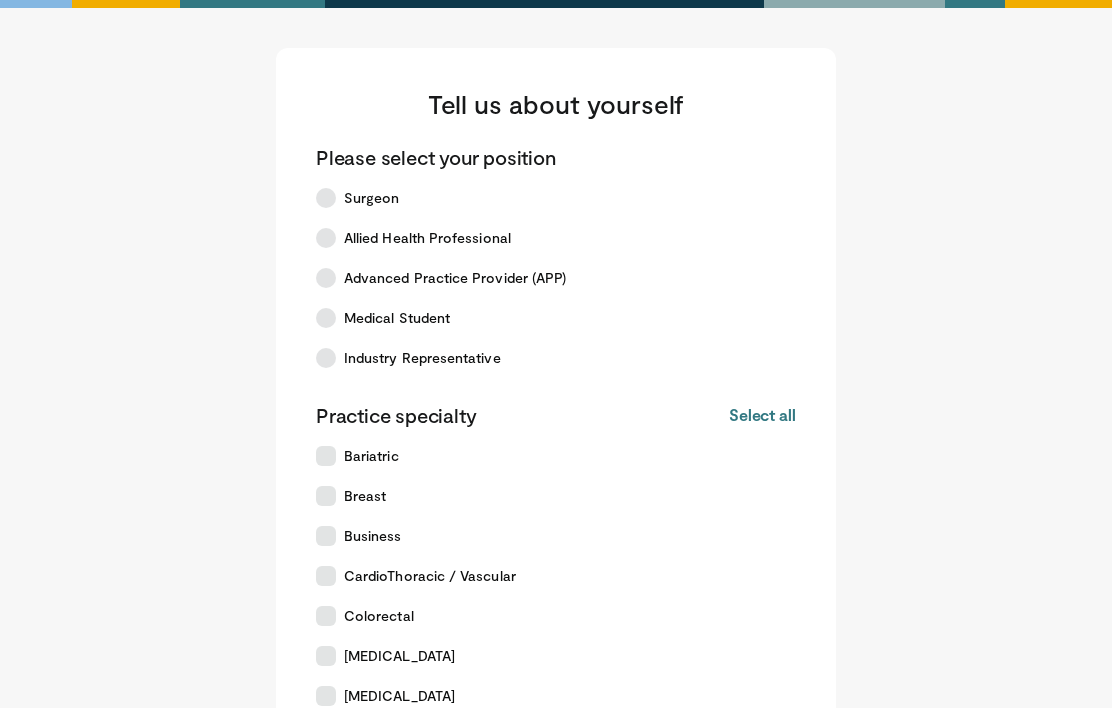 click at bounding box center (326, 198) 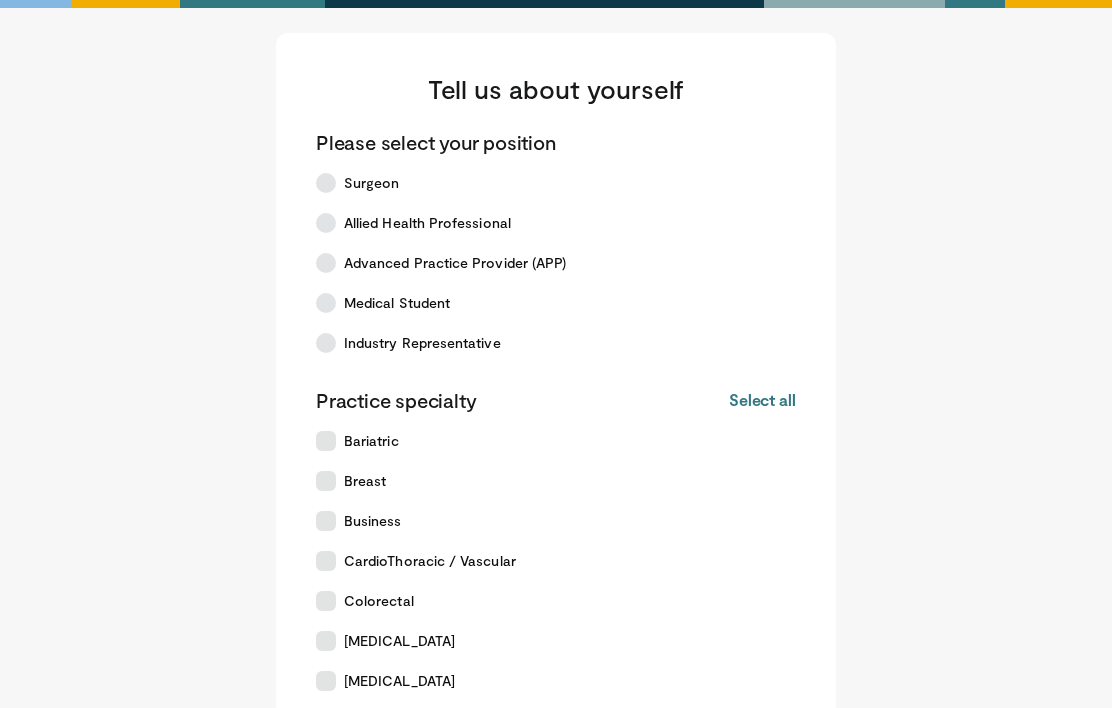 click at bounding box center [326, 561] 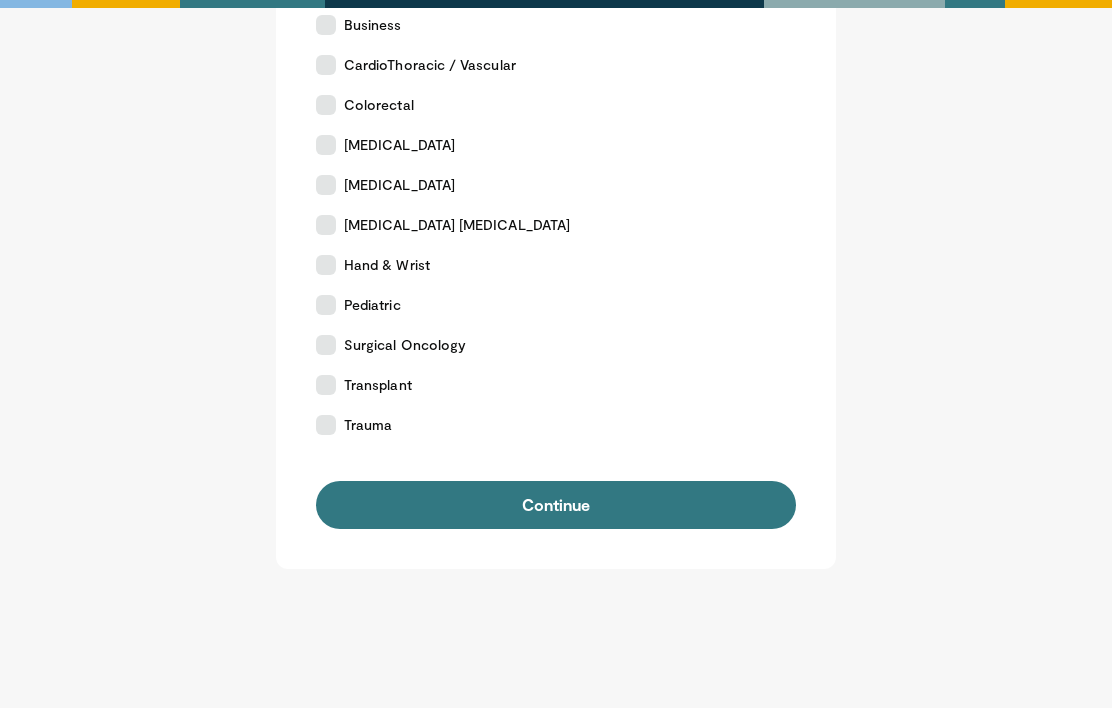 scroll, scrollTop: 513, scrollLeft: 0, axis: vertical 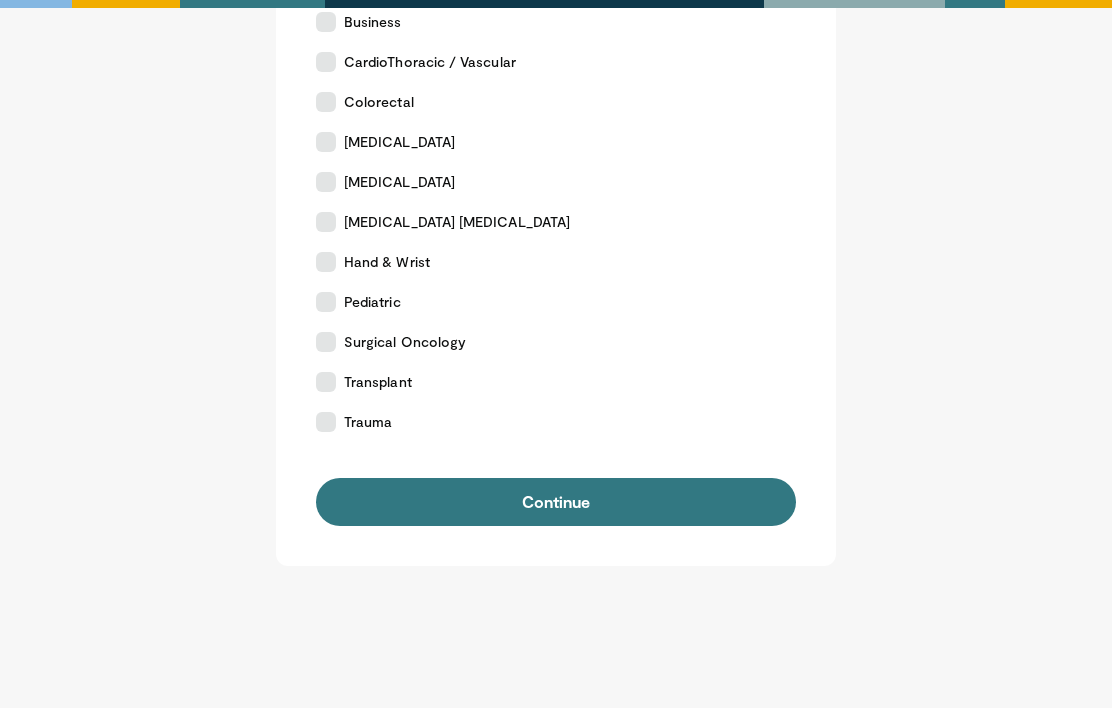 click on "Continue" at bounding box center (556, 503) 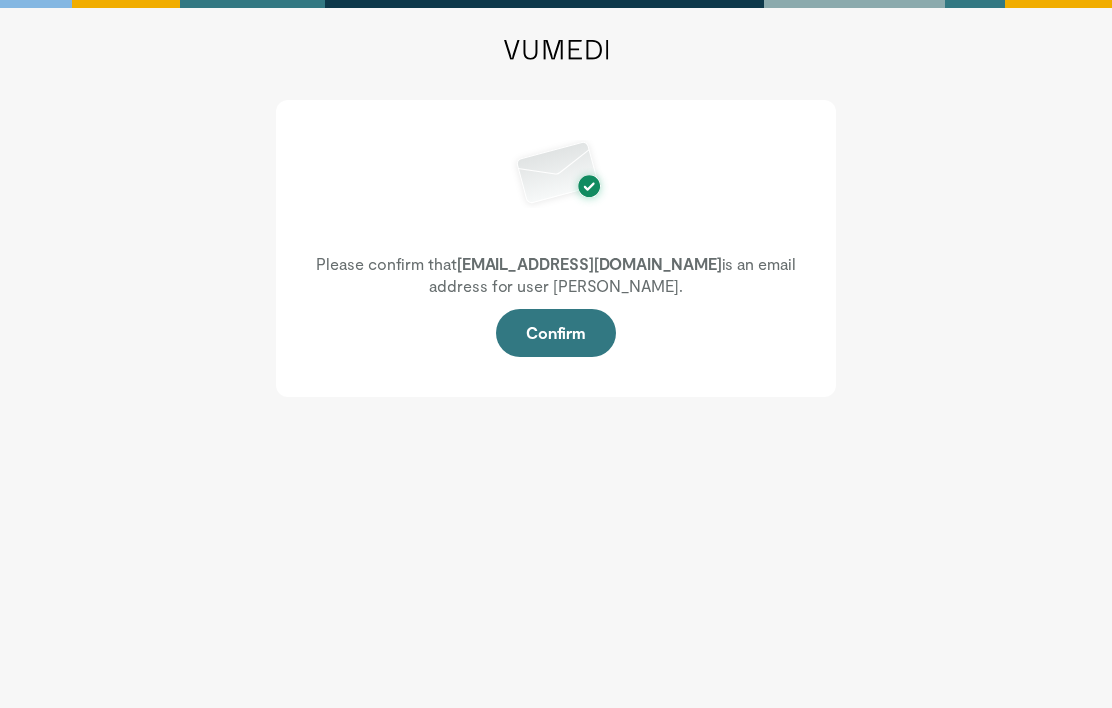 scroll, scrollTop: 0, scrollLeft: 0, axis: both 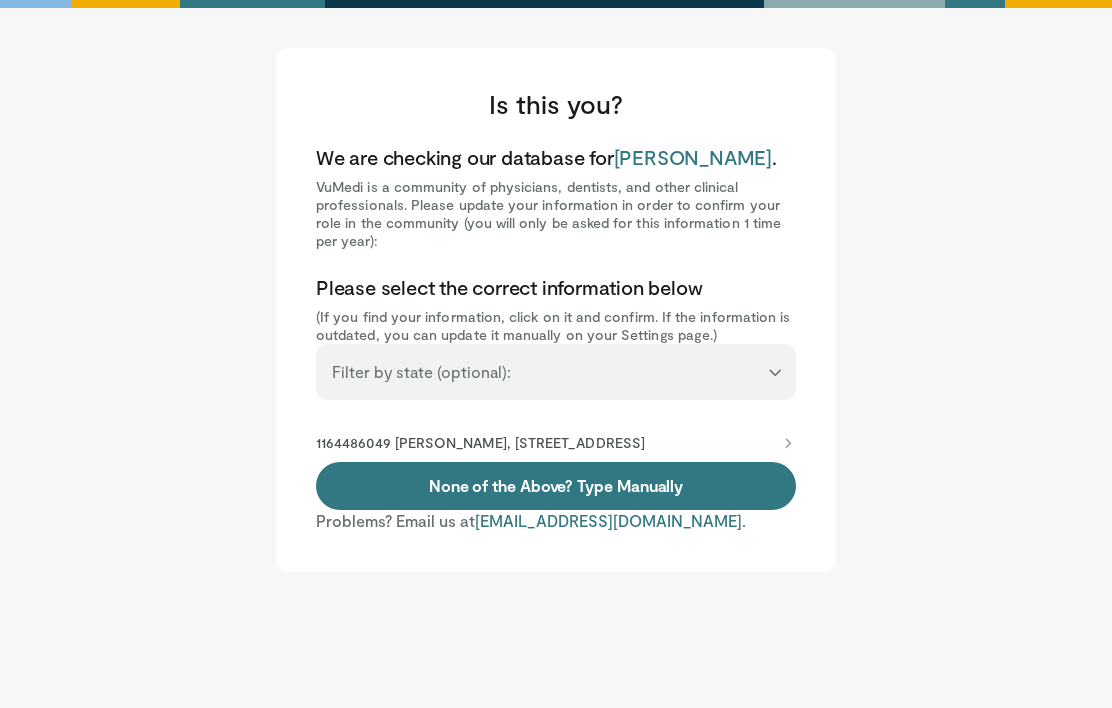 click on "**********" at bounding box center (556, 363) 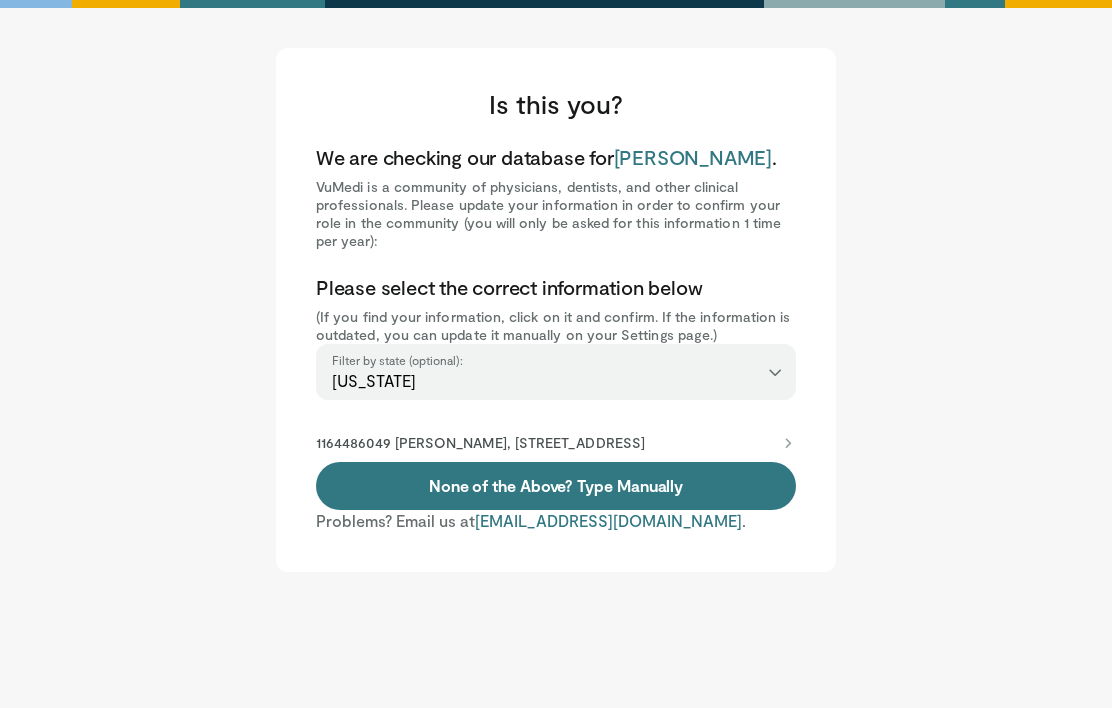 click on "None of the Above? Type Manually" at bounding box center [556, 486] 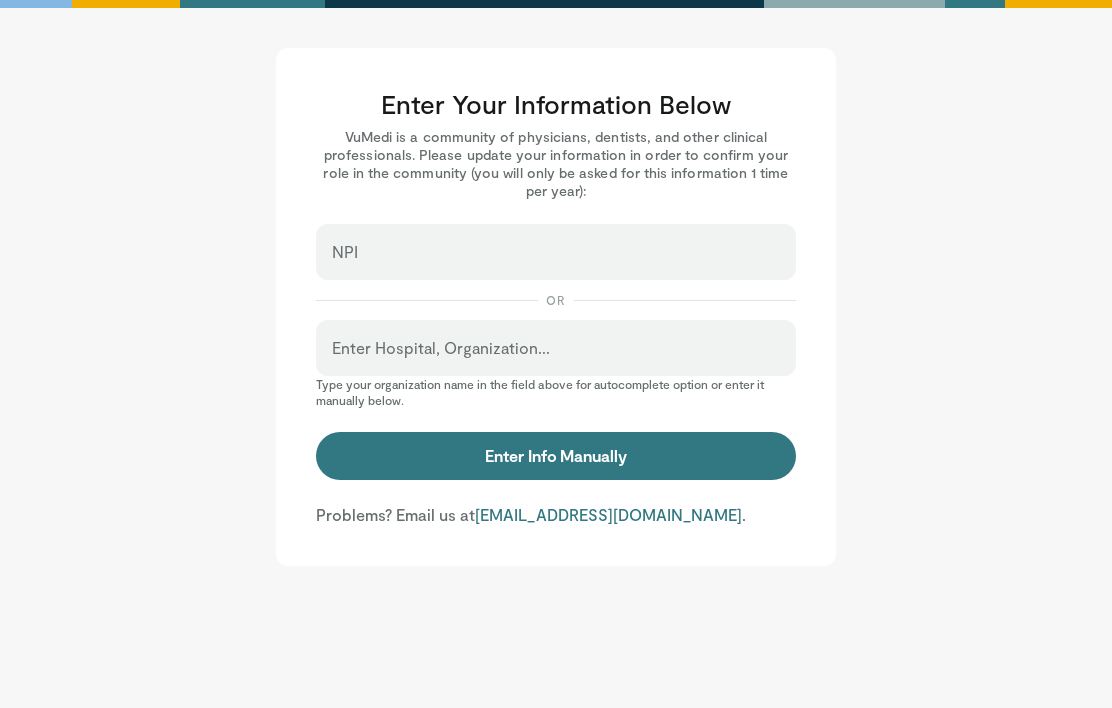 scroll, scrollTop: 0, scrollLeft: 0, axis: both 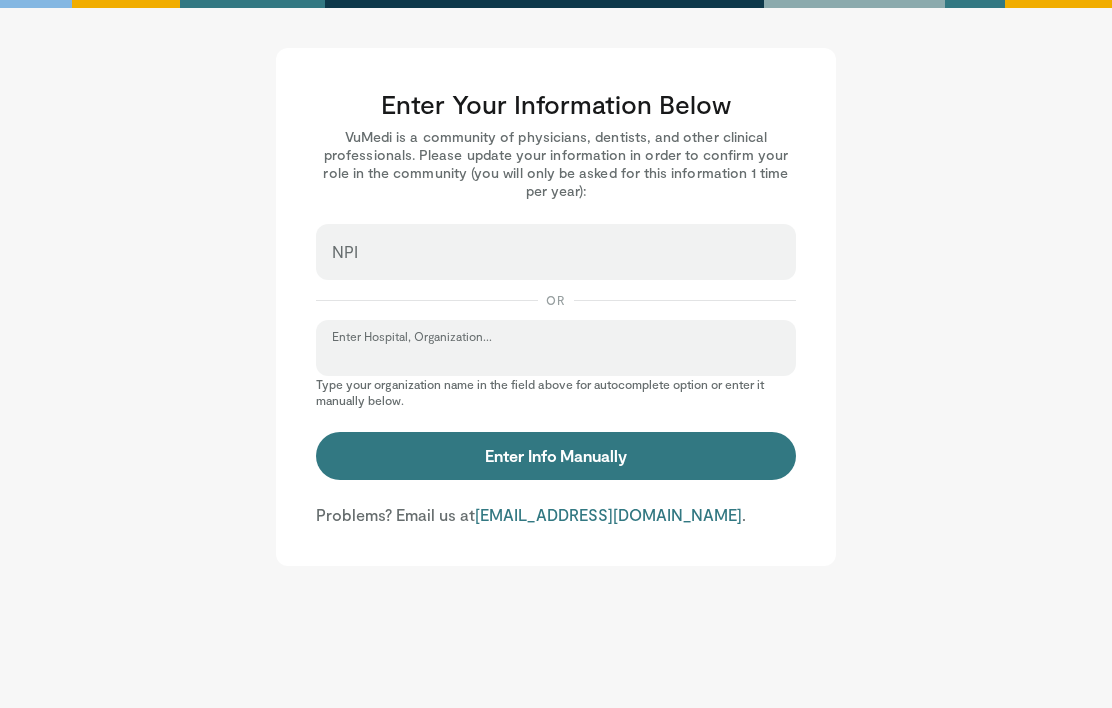 click on "Enter Hospital, Organization..." at bounding box center [556, 357] 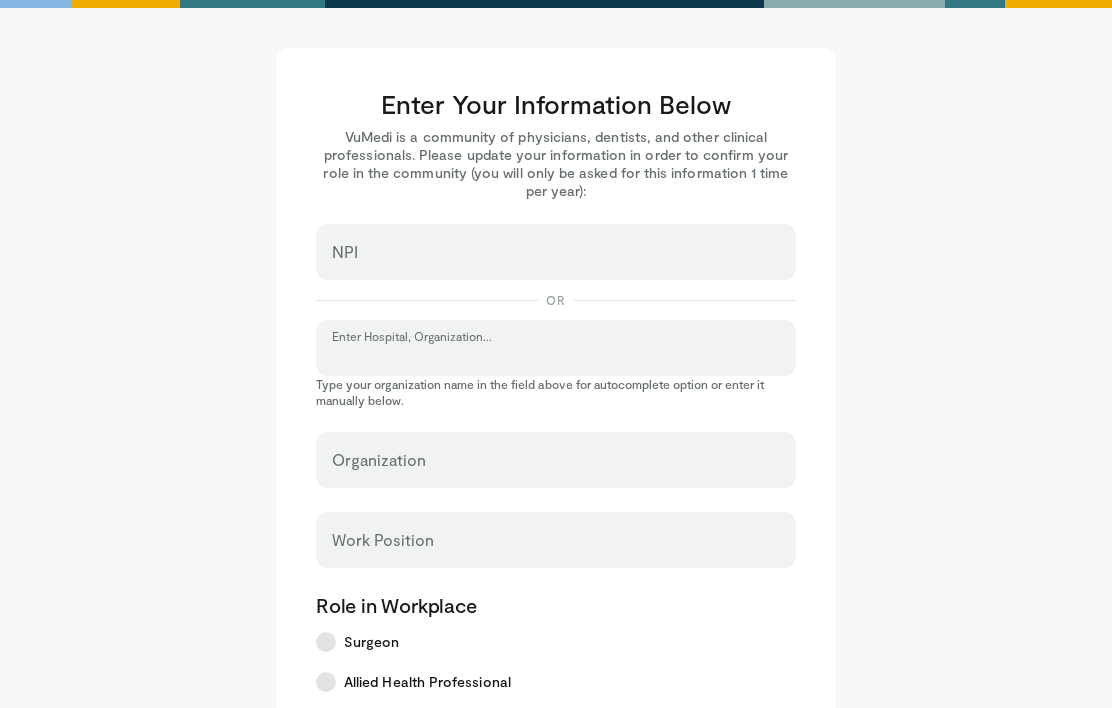 scroll, scrollTop: 207, scrollLeft: 0, axis: vertical 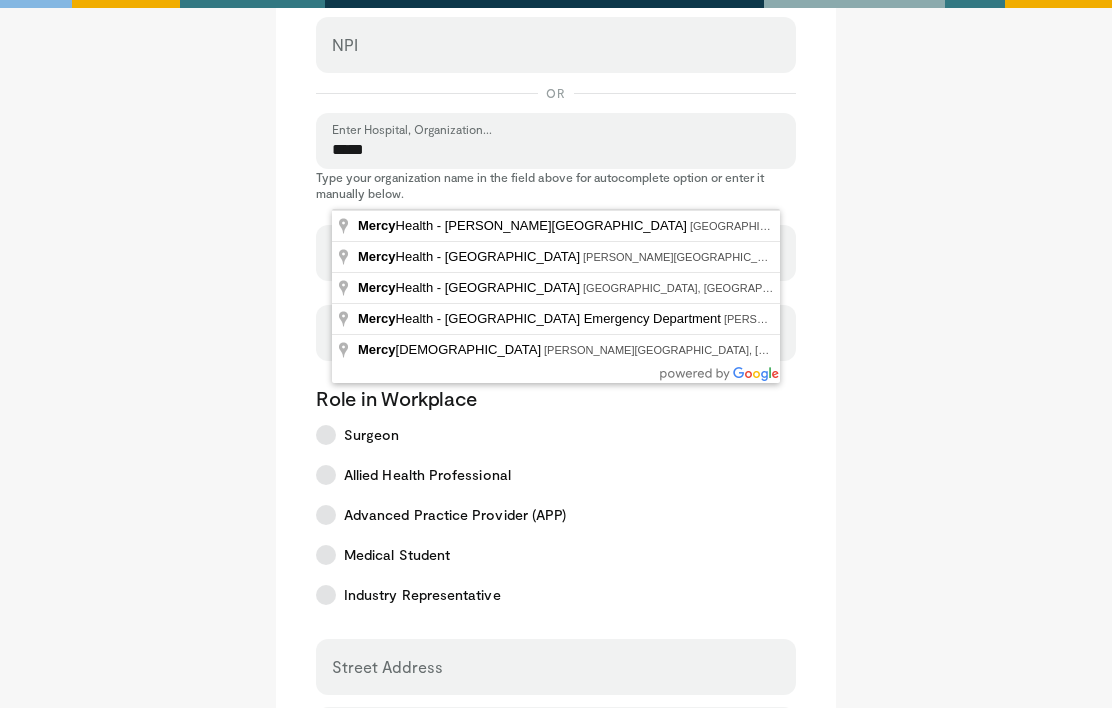 type on "**********" 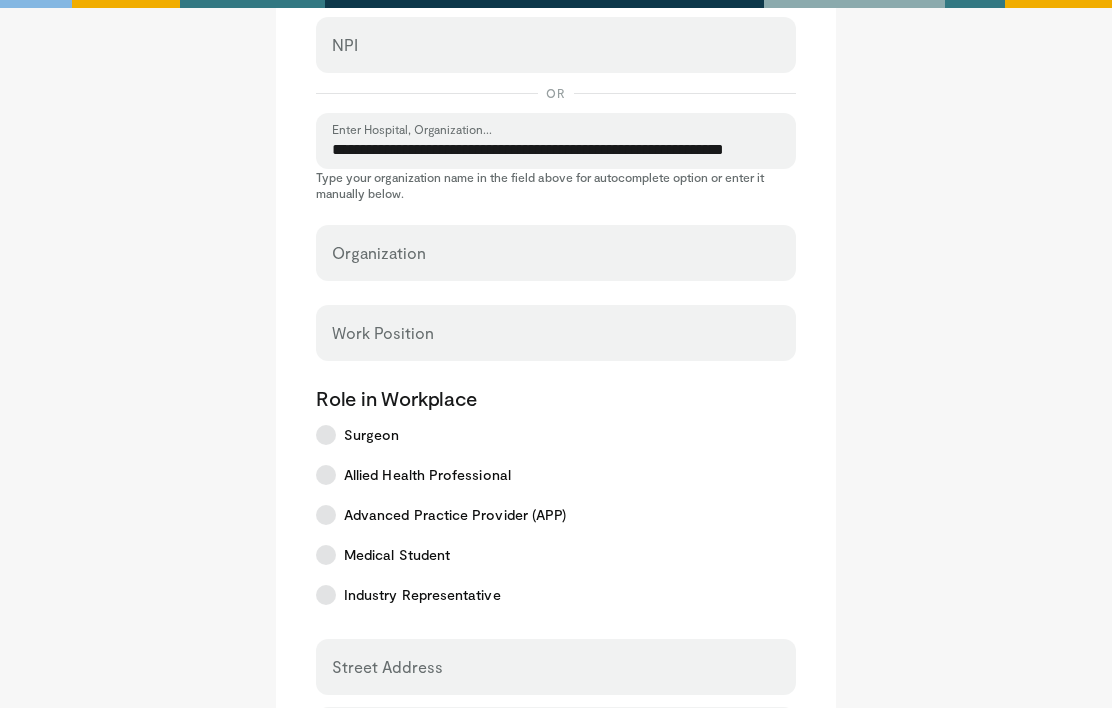 select on "**" 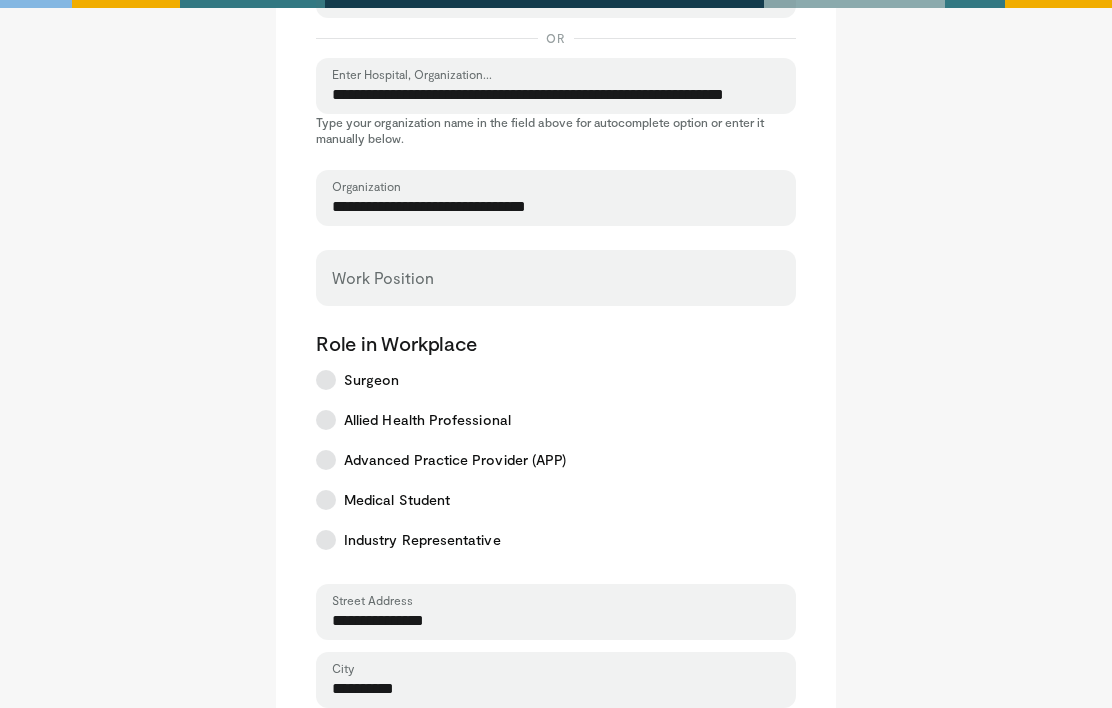 scroll, scrollTop: 266, scrollLeft: 0, axis: vertical 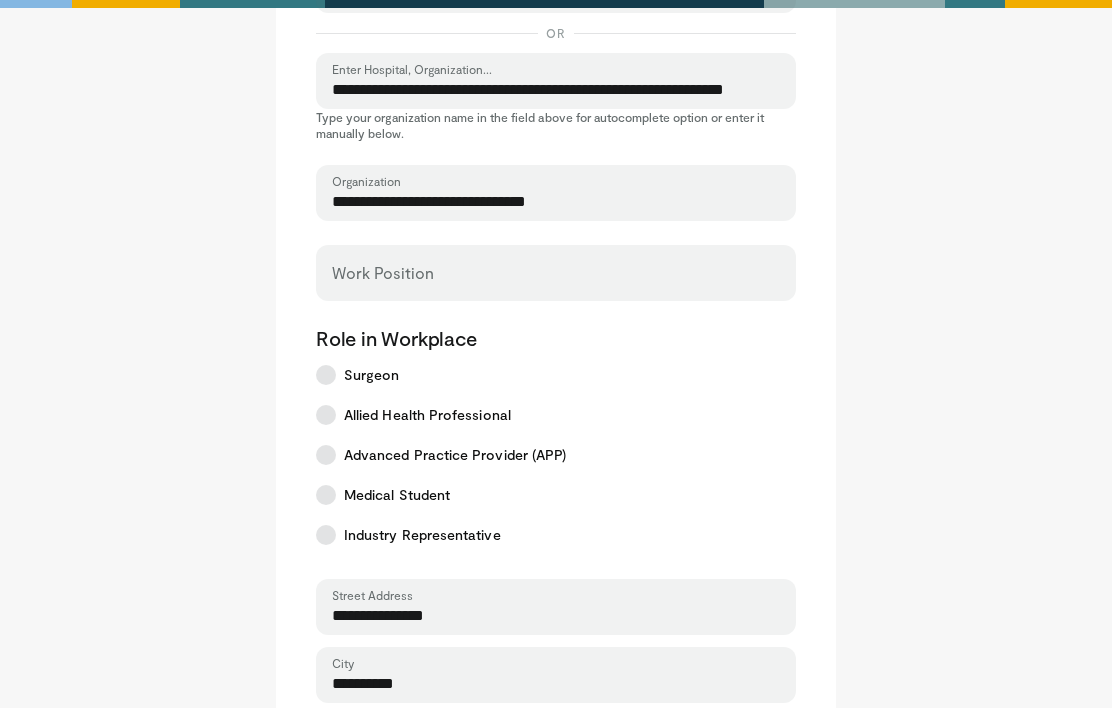 click on "Work Position" at bounding box center (556, 274) 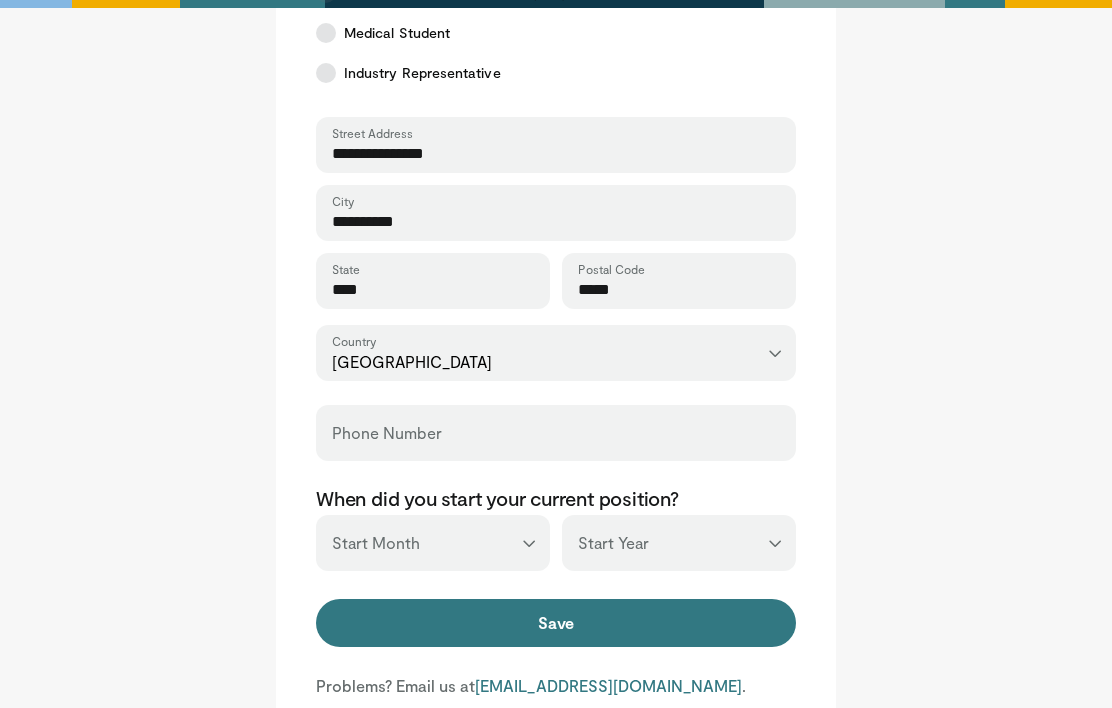 scroll, scrollTop: 731, scrollLeft: 0, axis: vertical 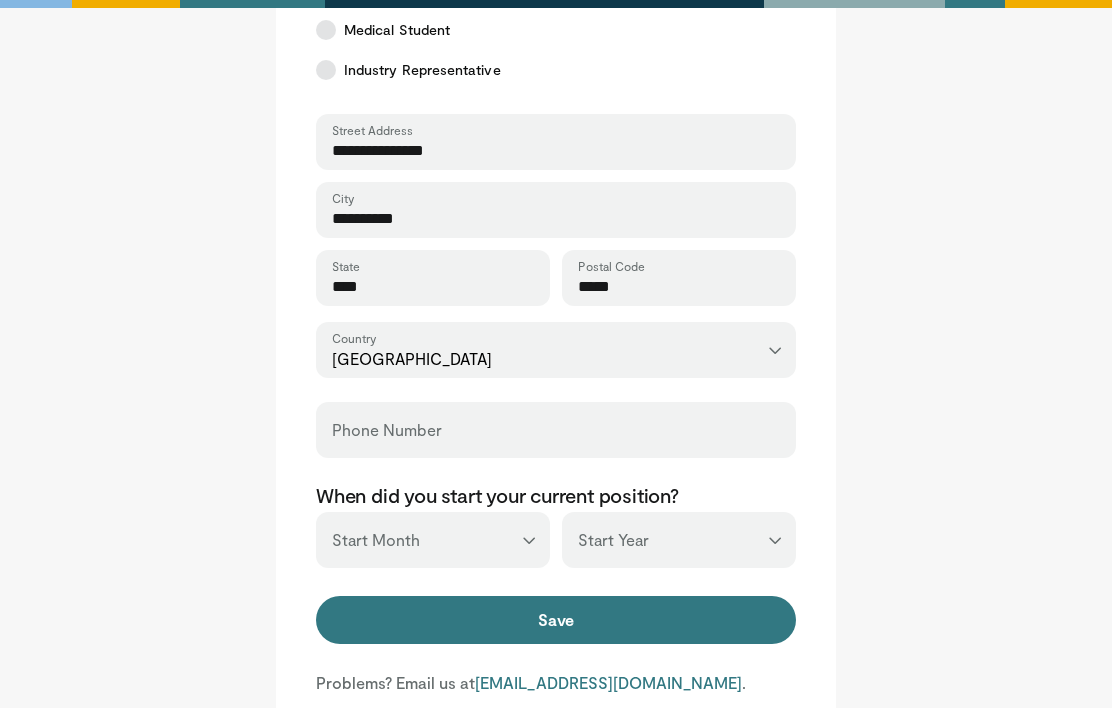 click on "Phone Number" at bounding box center [556, 431] 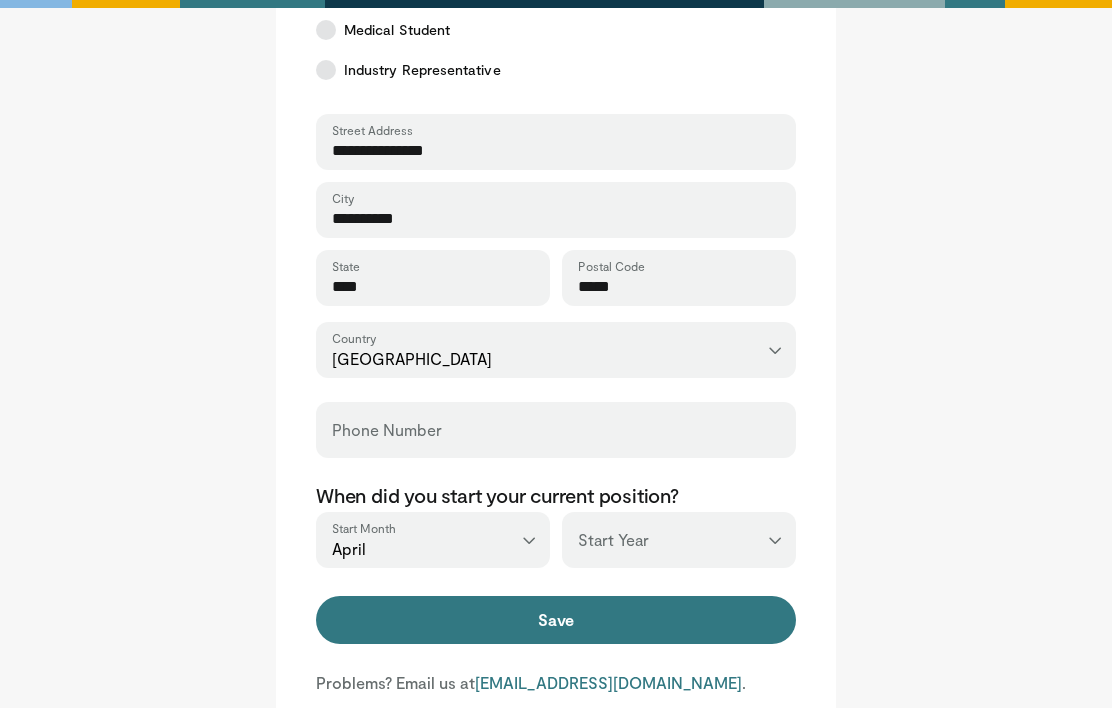 click on "***
****
****
****
****
****
****
****
****
****
****
****
****
****
****
****
****
****
****
****
****
****
****
****
****
****
****
****
****
**** **** **** **** ****" at bounding box center (679, 540) 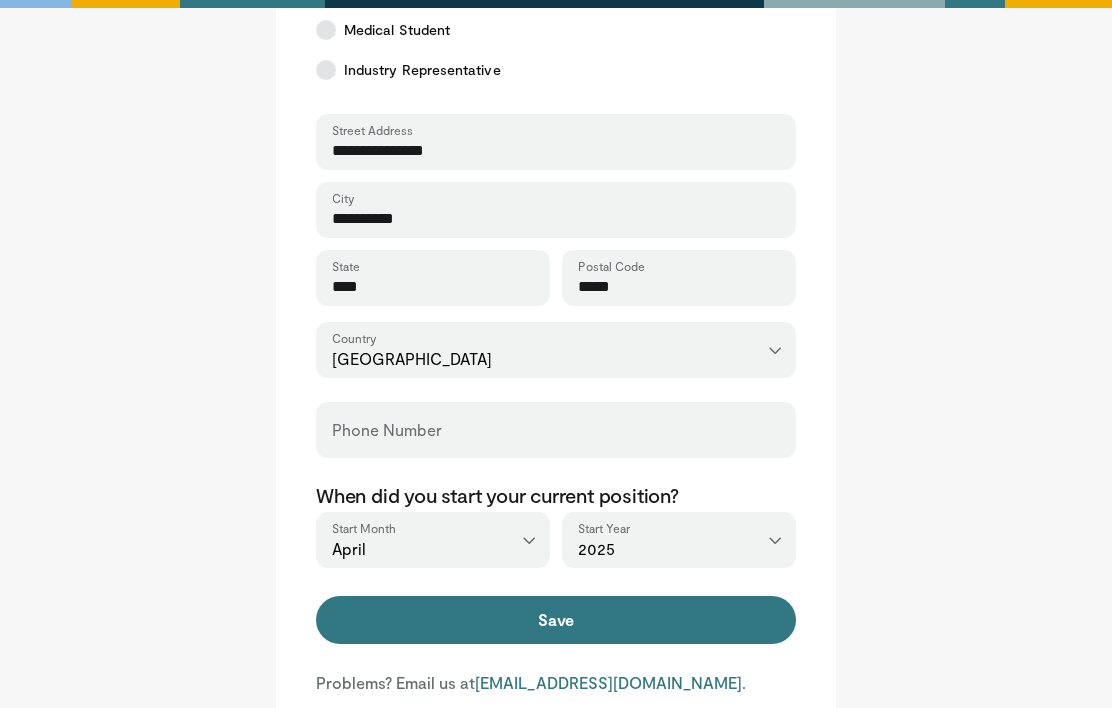 click on "Save" at bounding box center [556, 620] 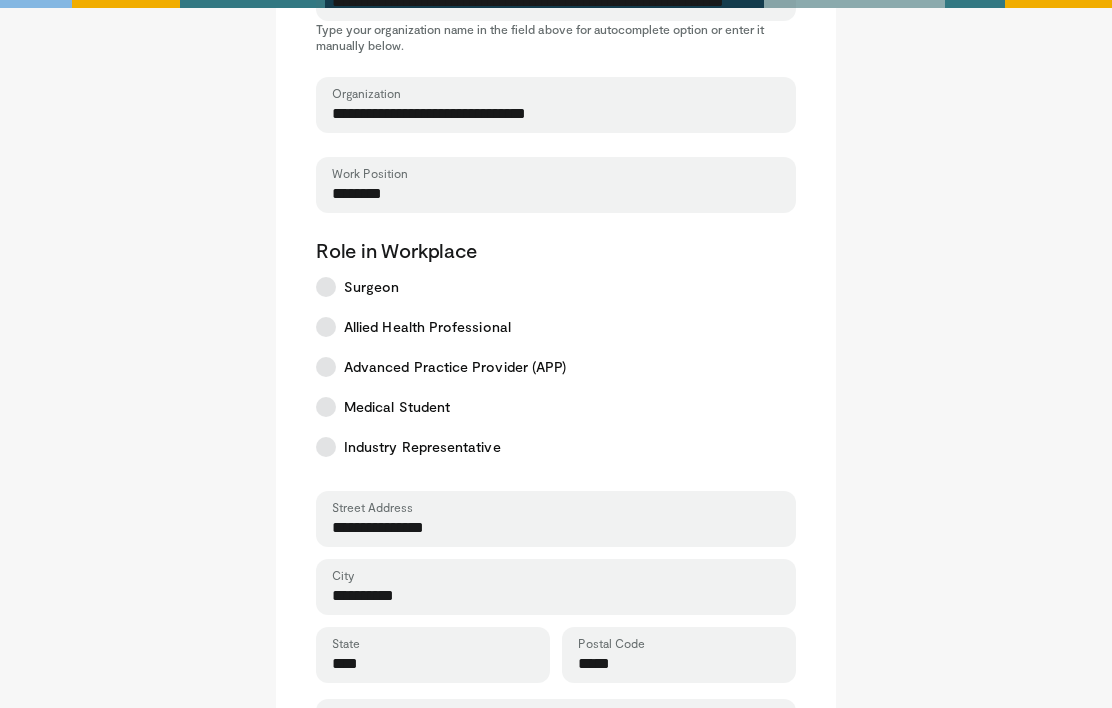 type on "********" 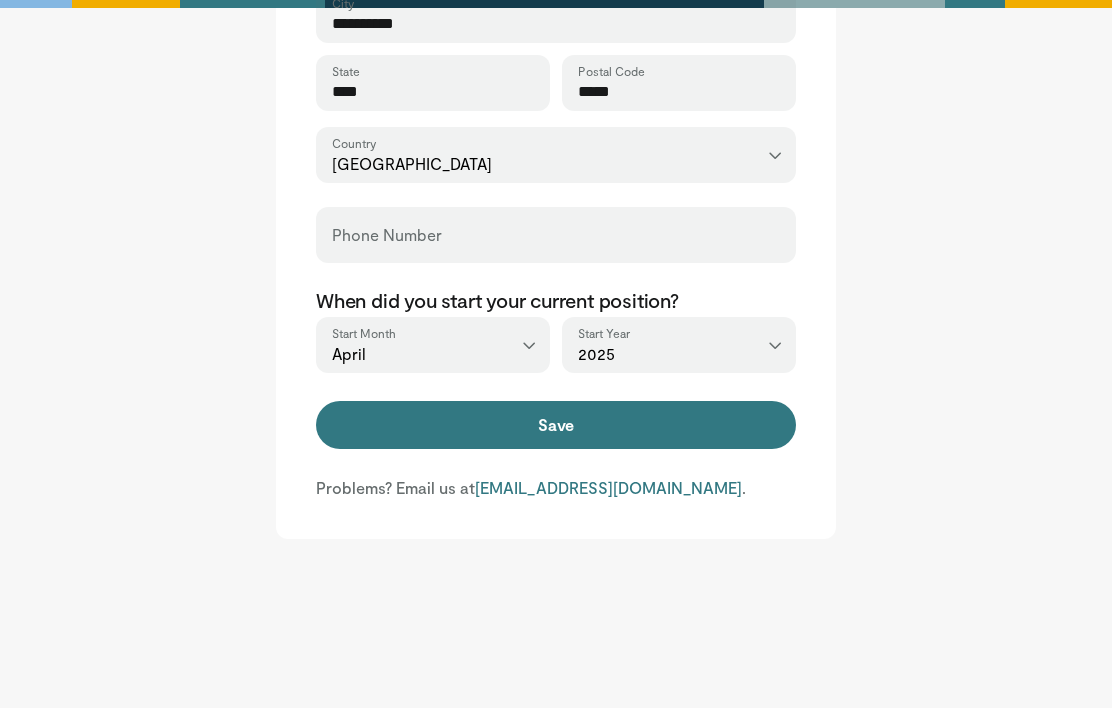 scroll, scrollTop: 906, scrollLeft: 0, axis: vertical 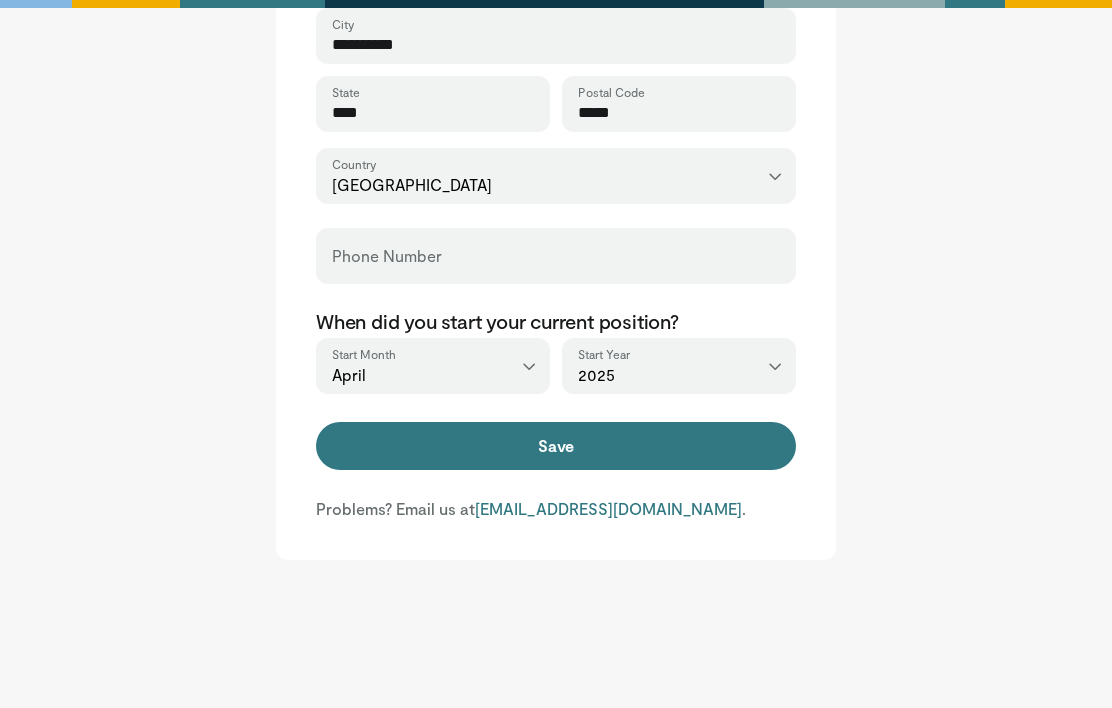 click on "Save" at bounding box center [556, 446] 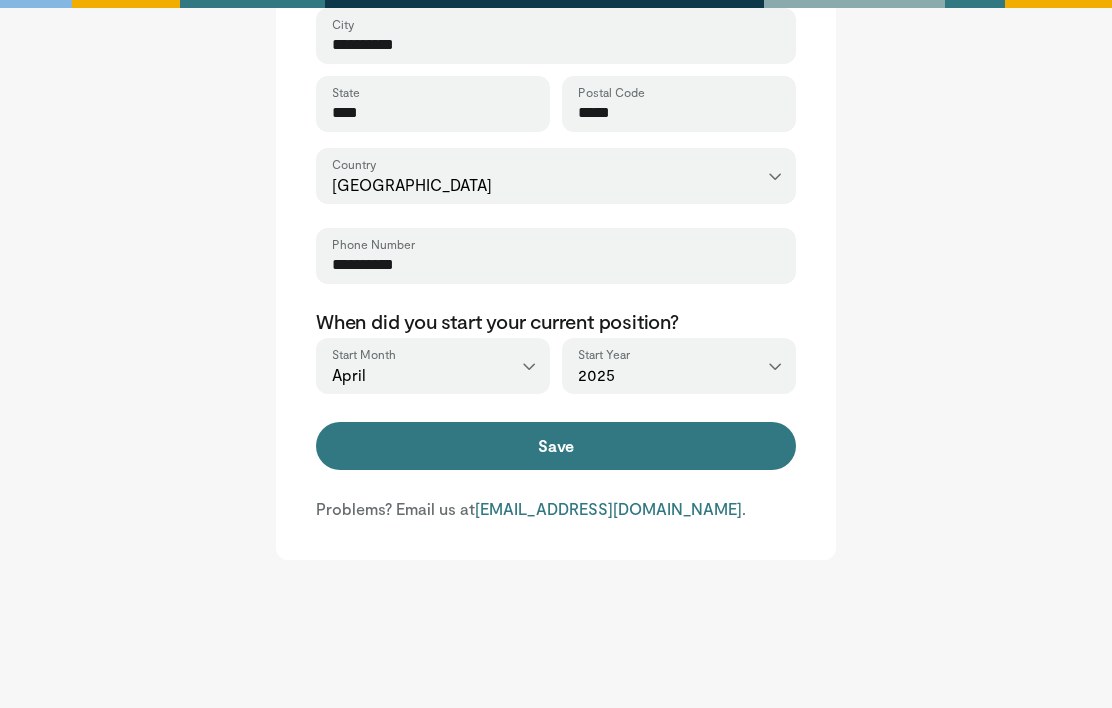 type on "**********" 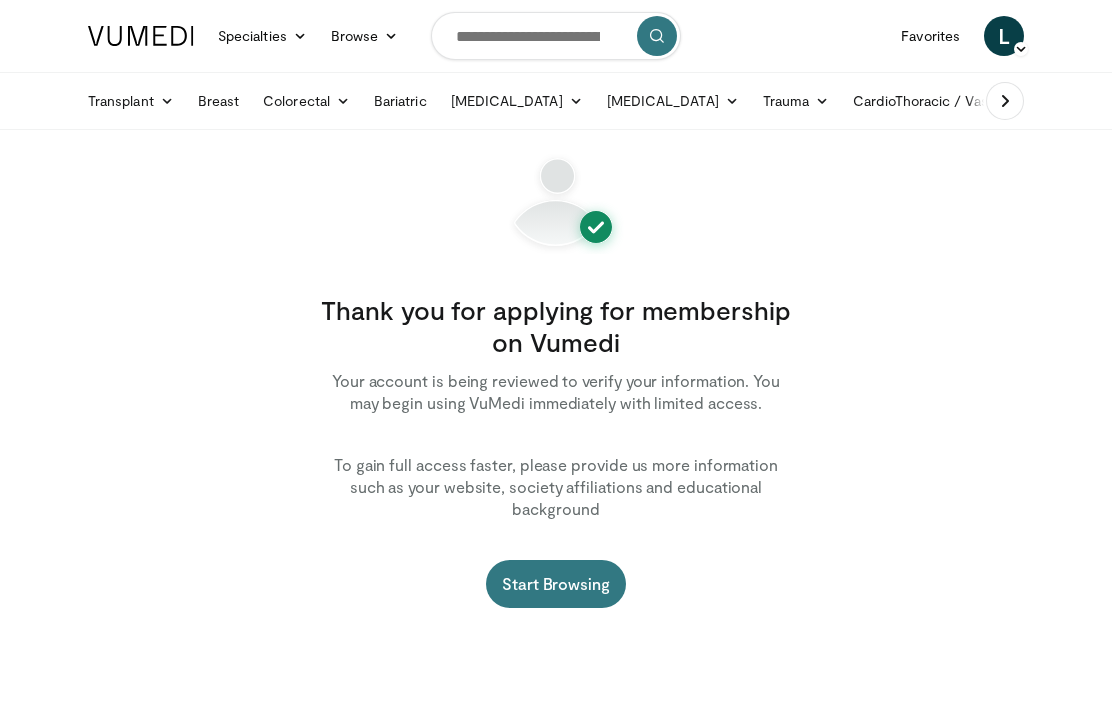 scroll, scrollTop: 0, scrollLeft: 0, axis: both 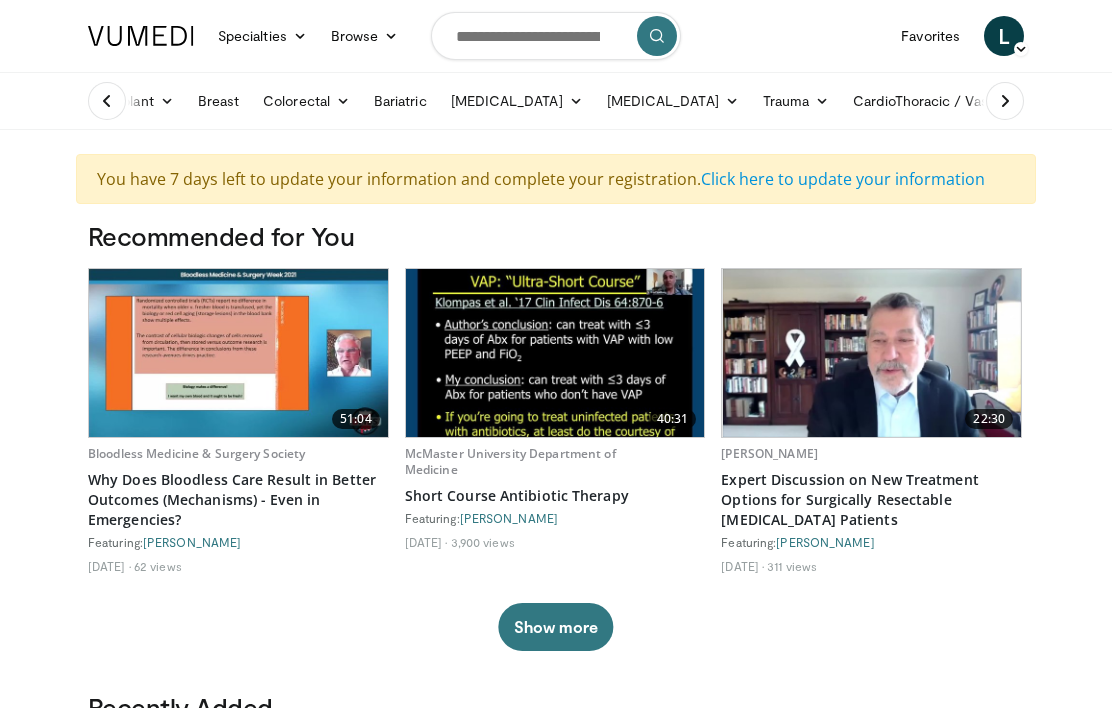 click at bounding box center [556, 36] 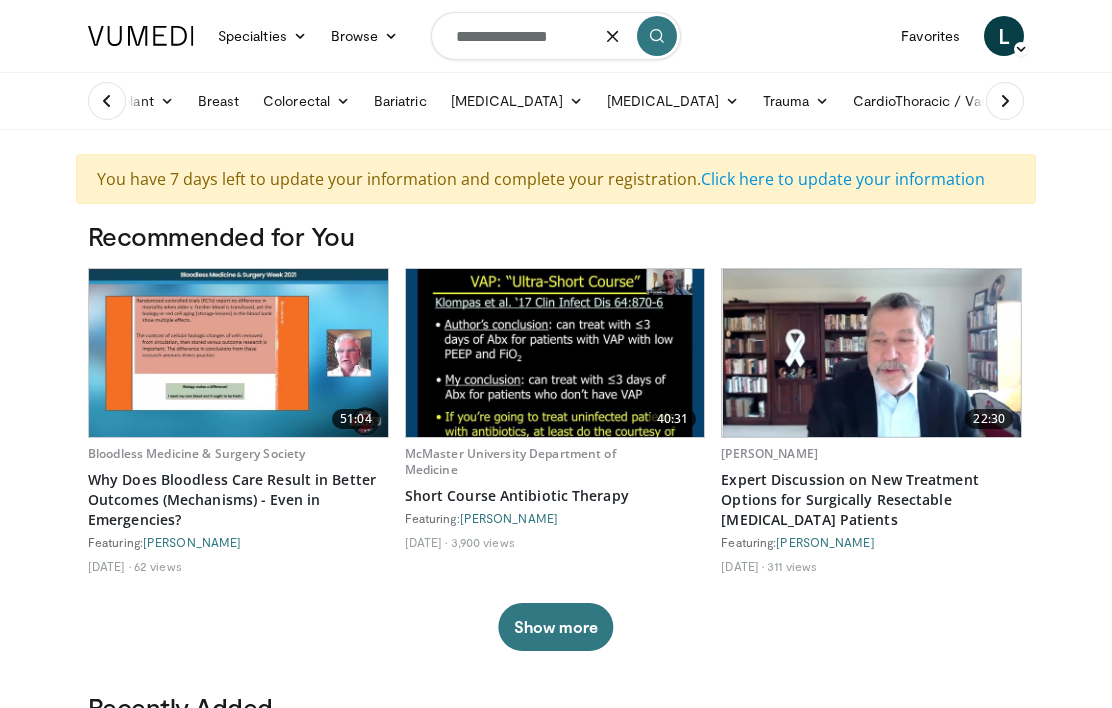 type on "**********" 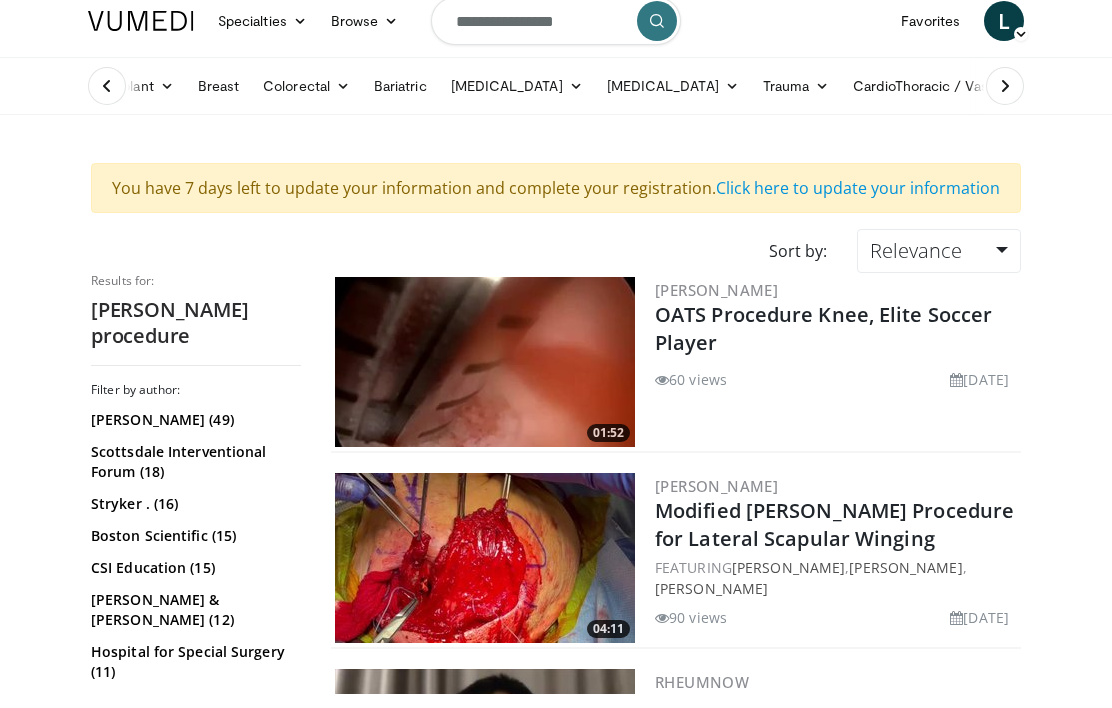 scroll, scrollTop: 17, scrollLeft: 0, axis: vertical 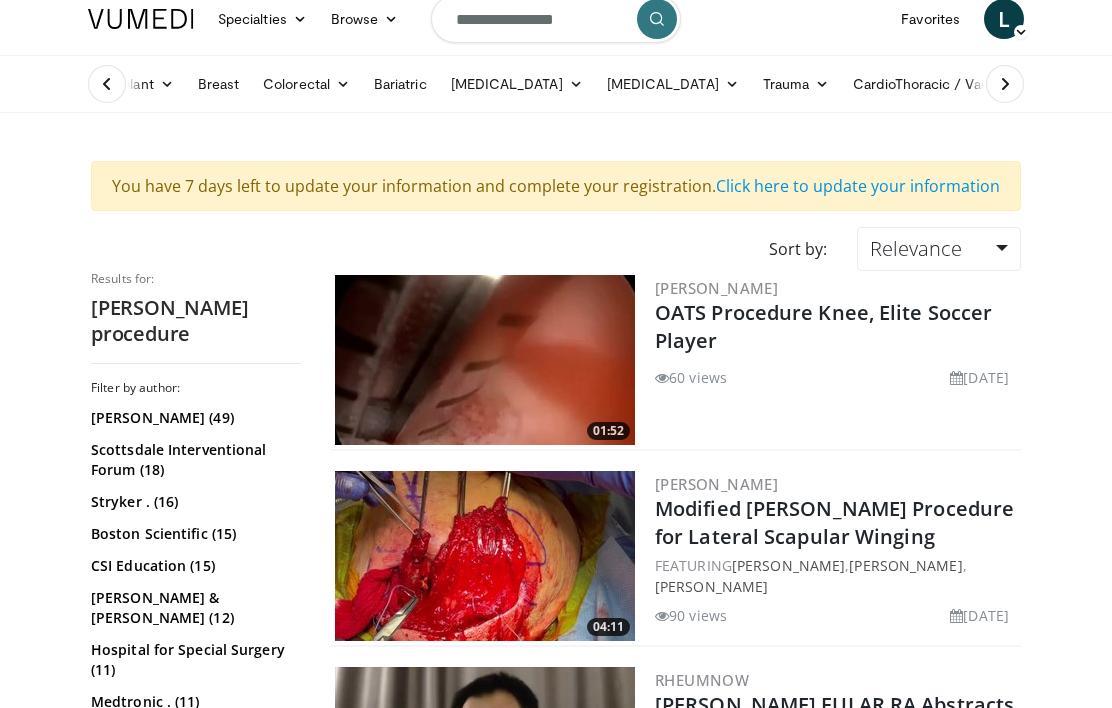 click on "**********" at bounding box center [556, 19] 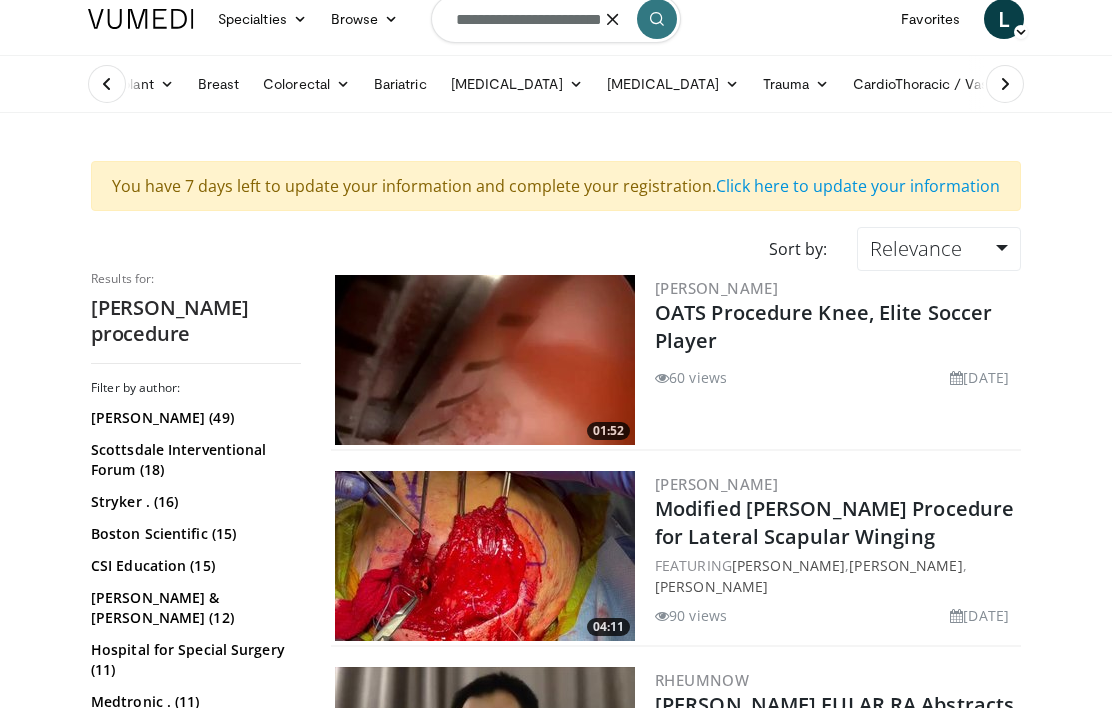 type on "**********" 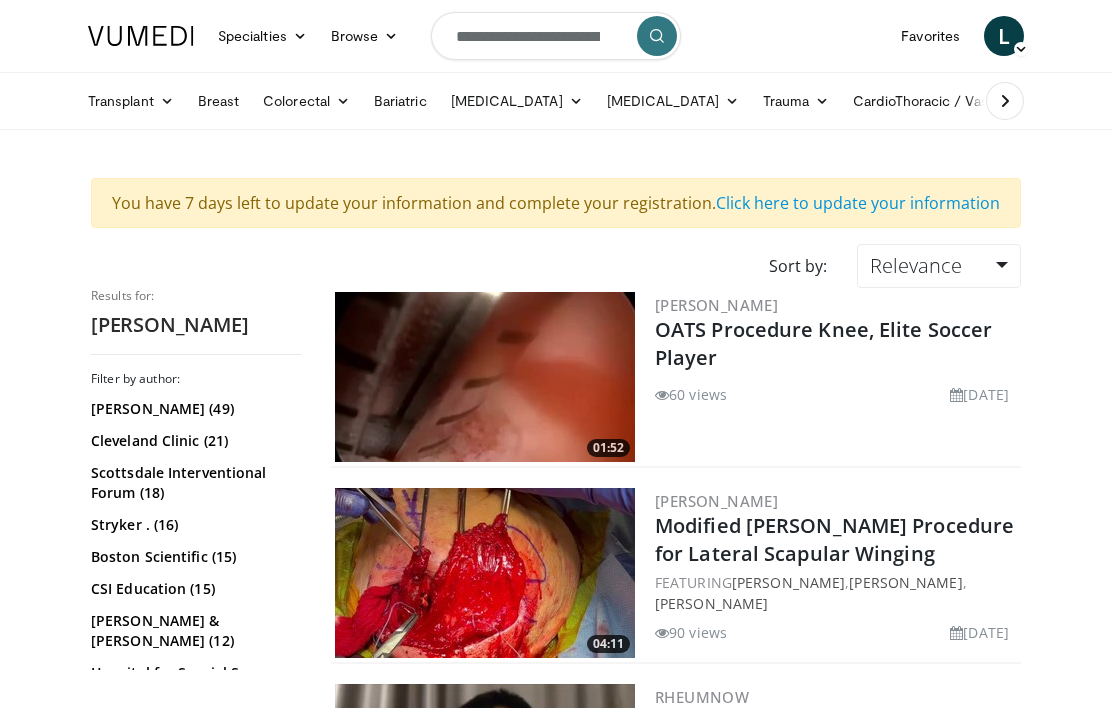 scroll, scrollTop: 0, scrollLeft: 0, axis: both 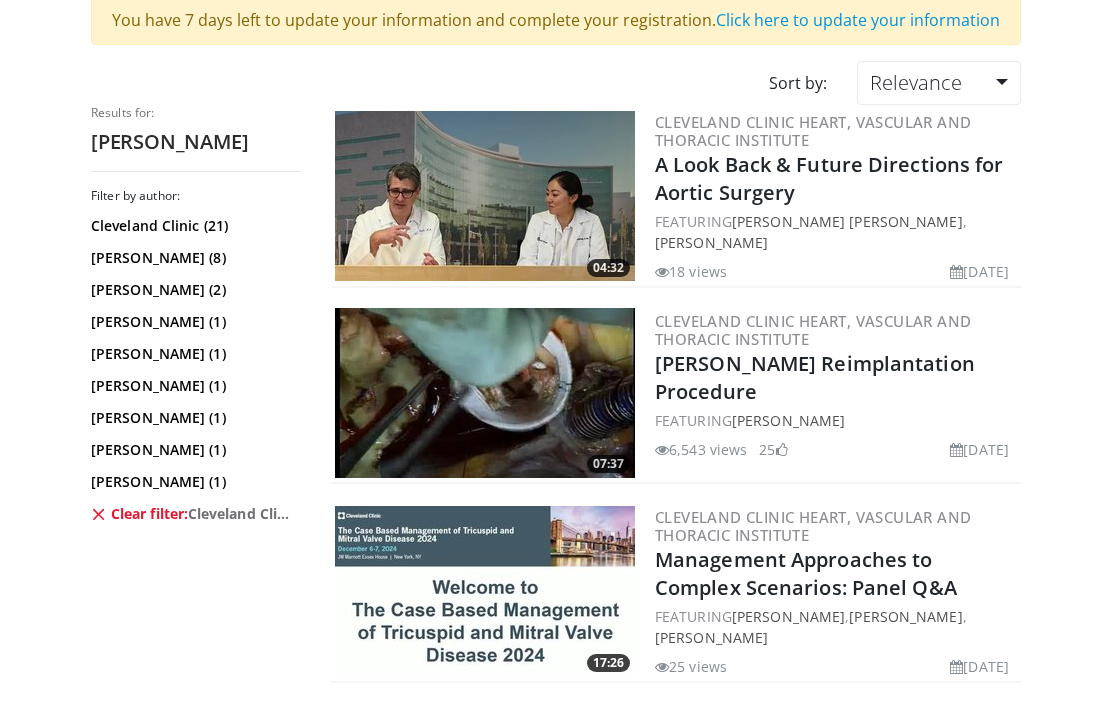 click at bounding box center [485, 393] 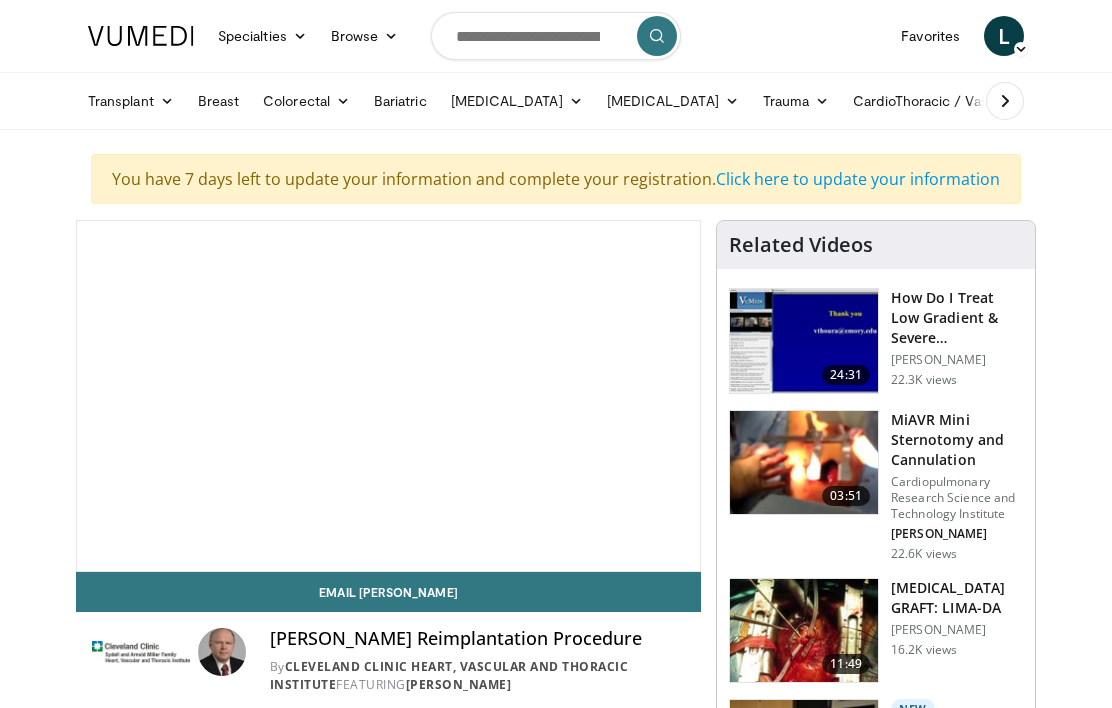 scroll, scrollTop: 0, scrollLeft: 0, axis: both 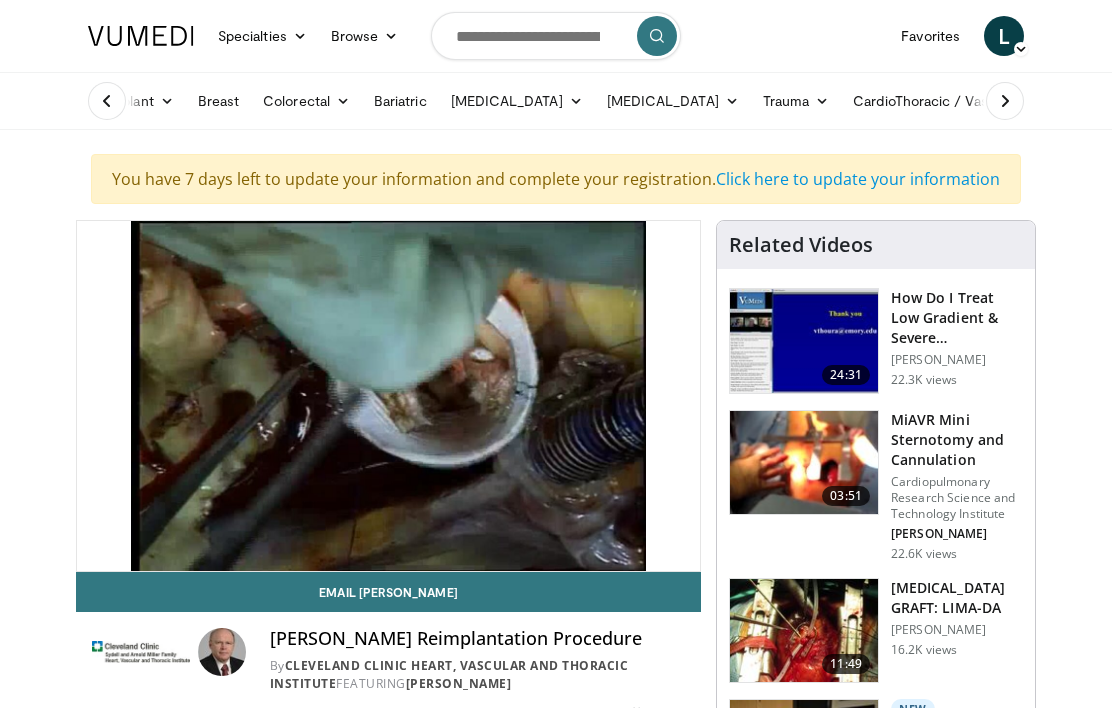 click at bounding box center [556, 36] 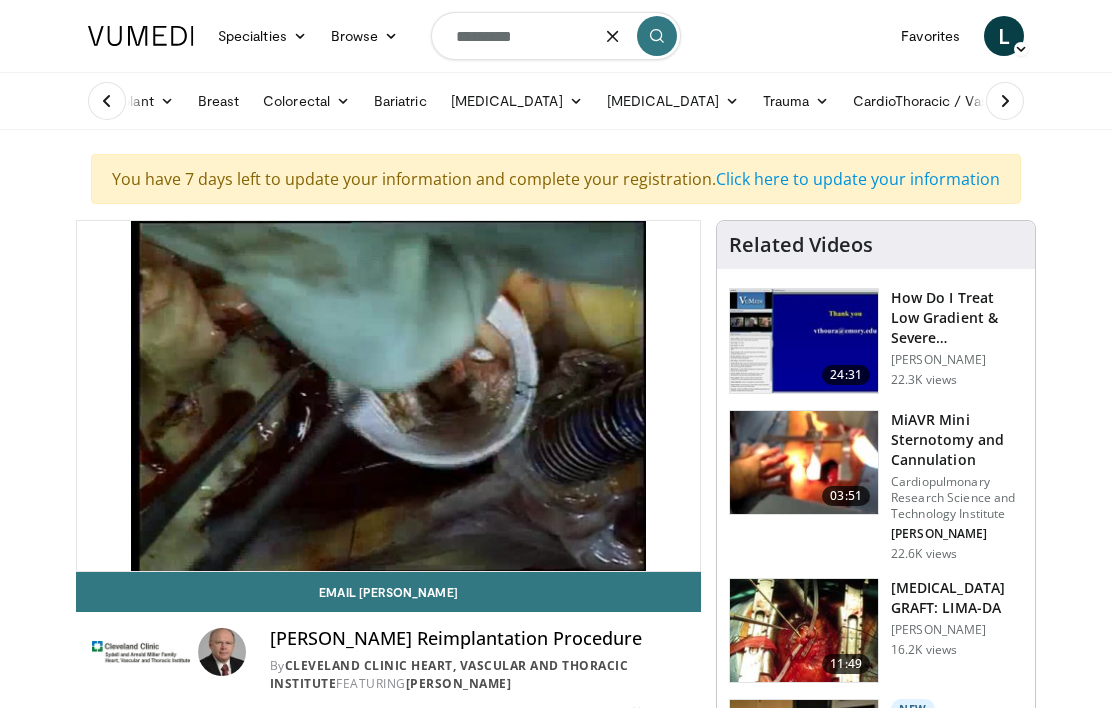 type on "*********" 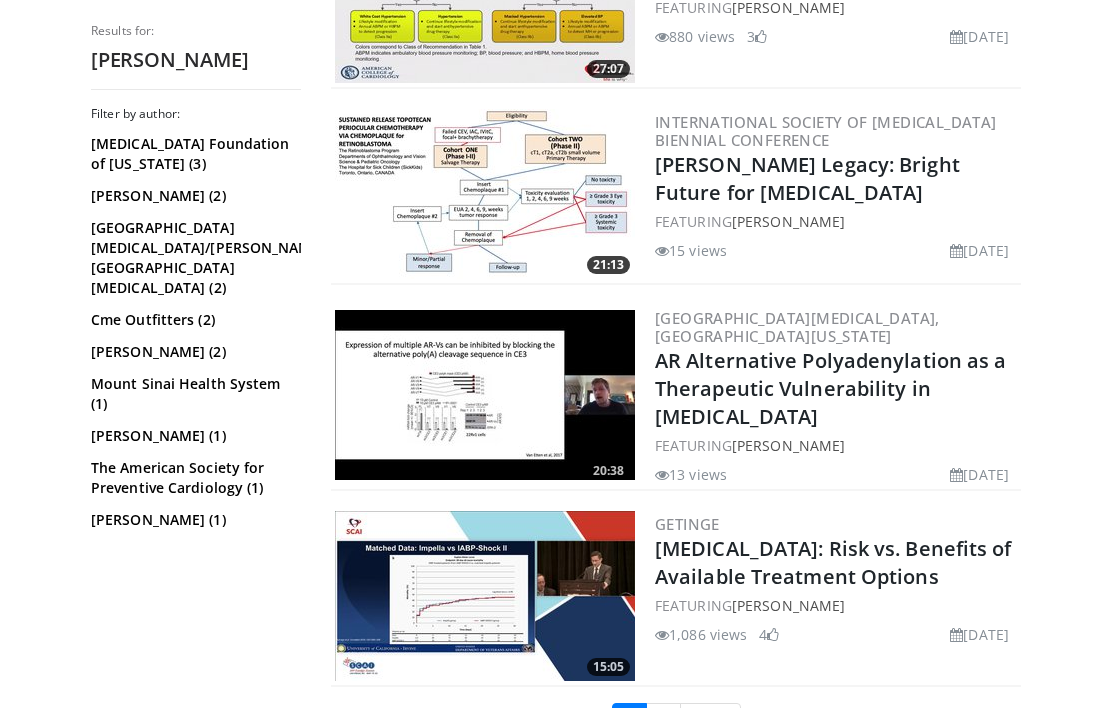 scroll, scrollTop: 4925, scrollLeft: 0, axis: vertical 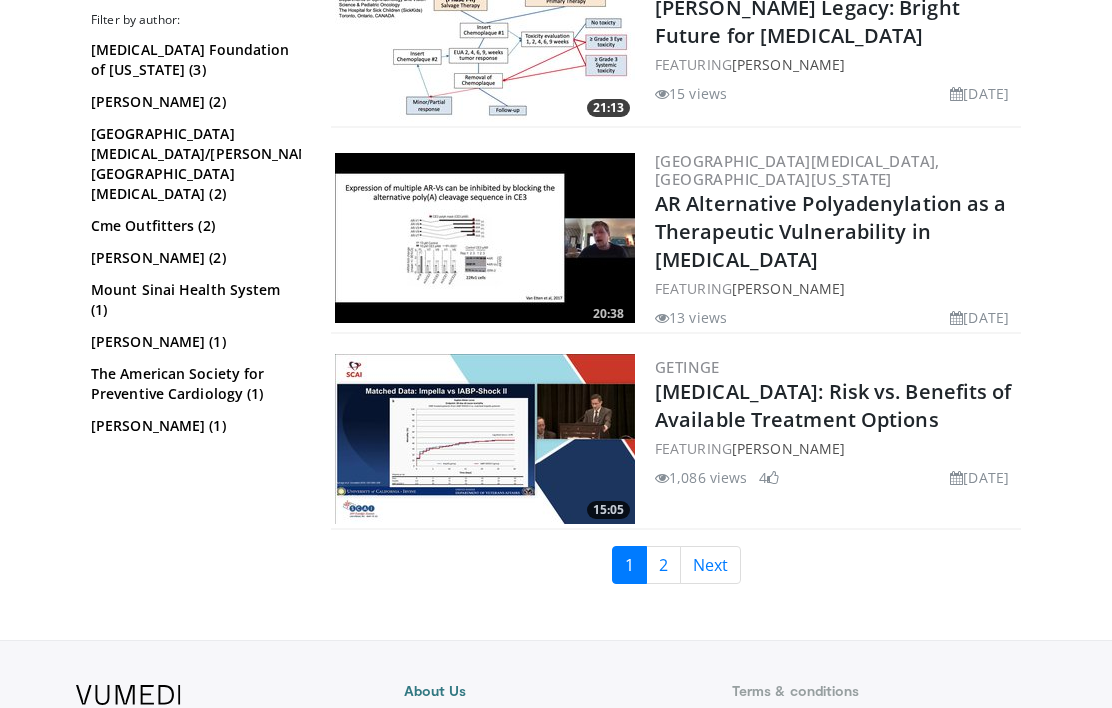 click on "Next" at bounding box center (710, 565) 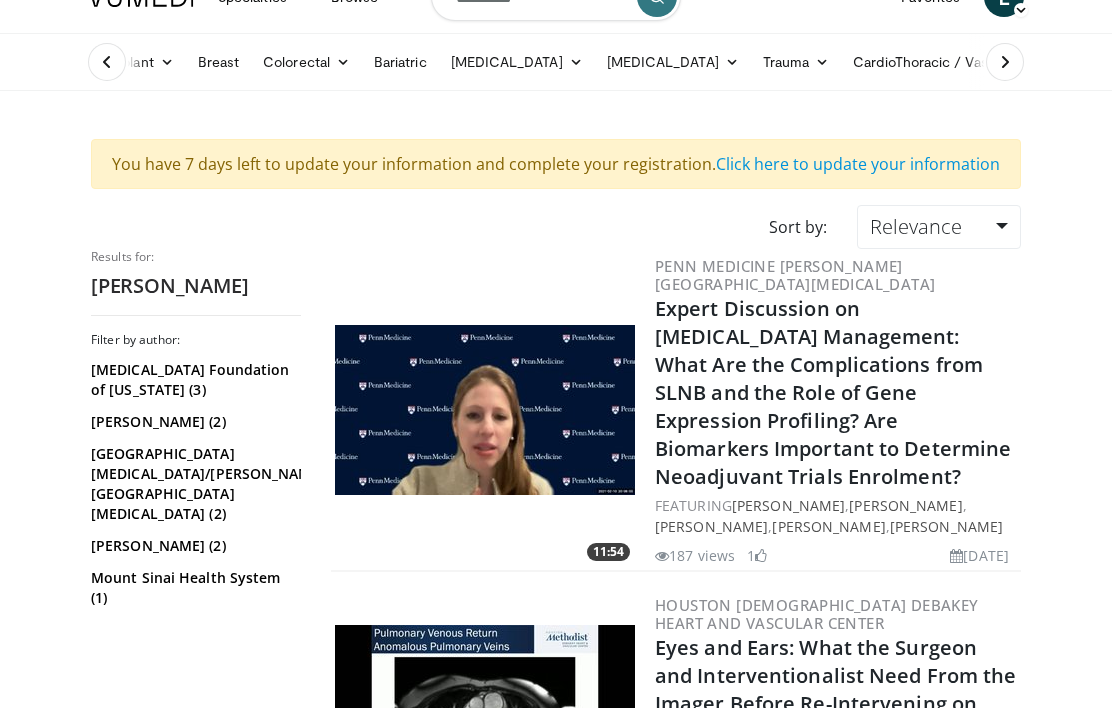 scroll, scrollTop: 0, scrollLeft: 0, axis: both 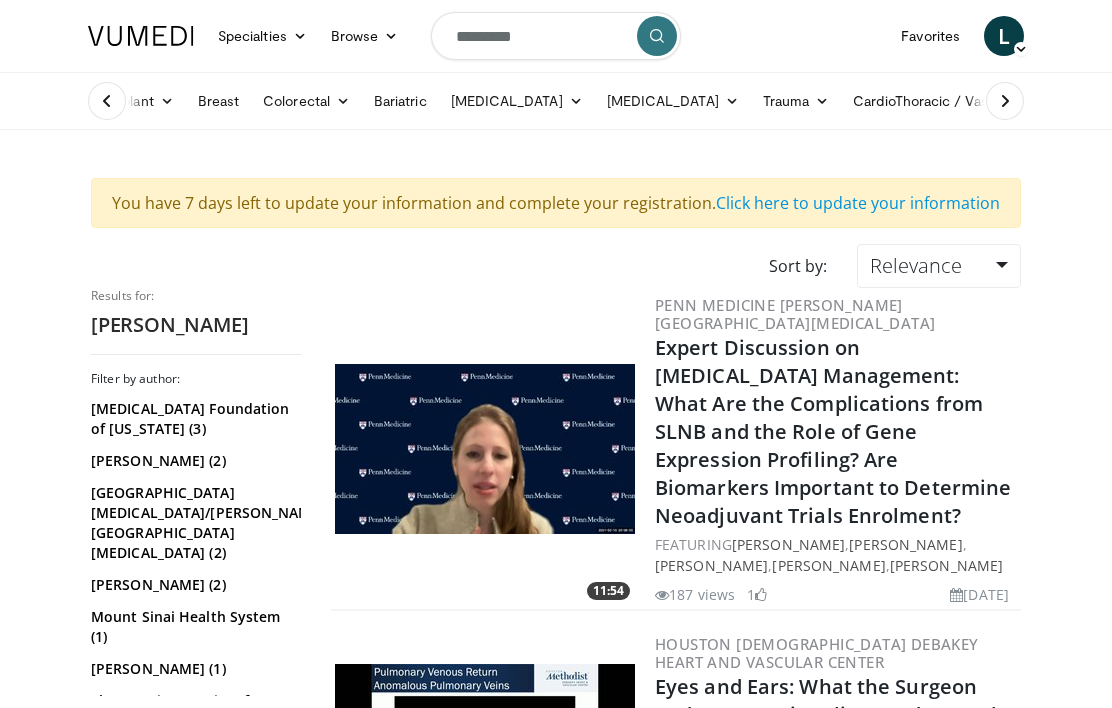 click on "Click here to update your information" at bounding box center (858, 203) 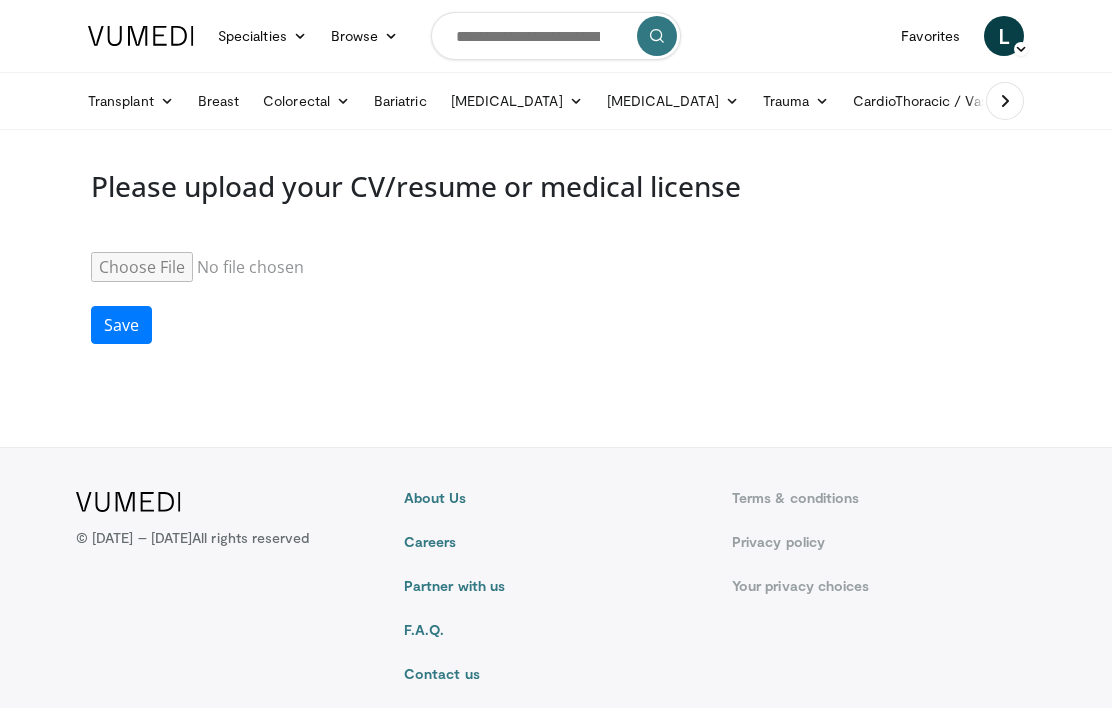 scroll, scrollTop: 0, scrollLeft: 0, axis: both 